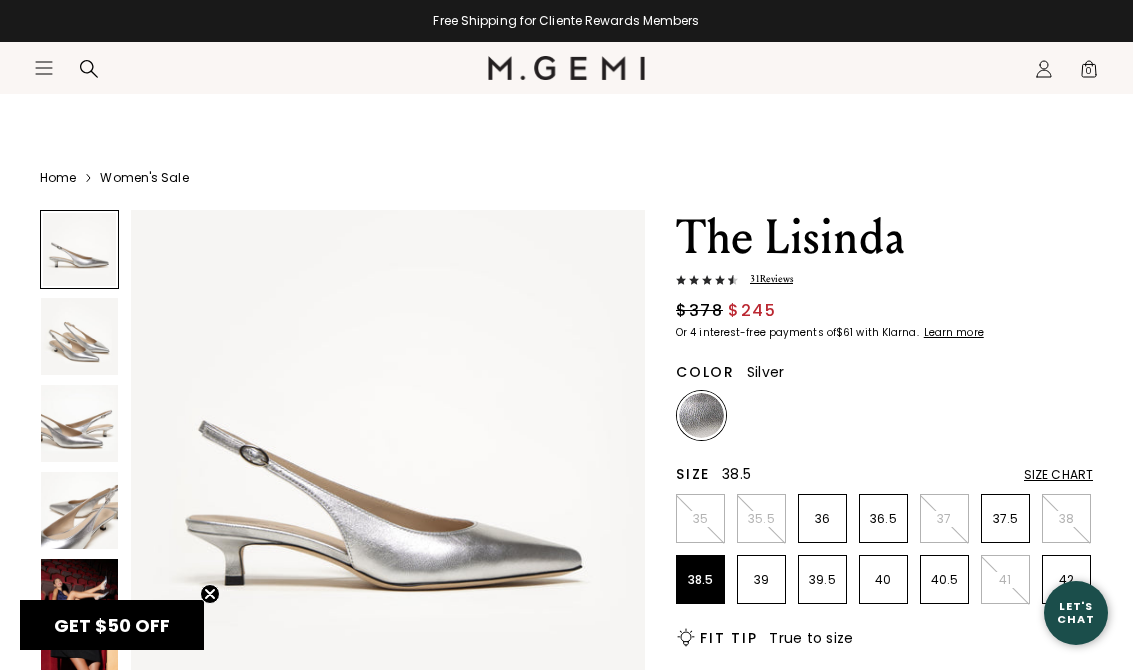 scroll, scrollTop: 93, scrollLeft: 0, axis: vertical 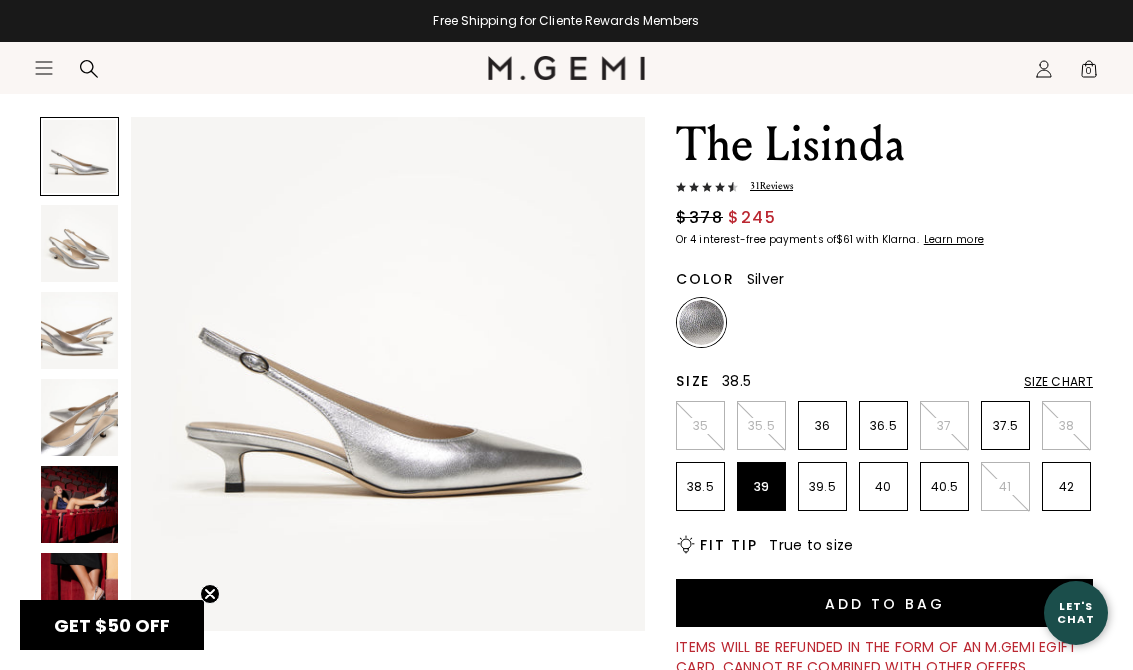 click on "39" at bounding box center [761, 486] 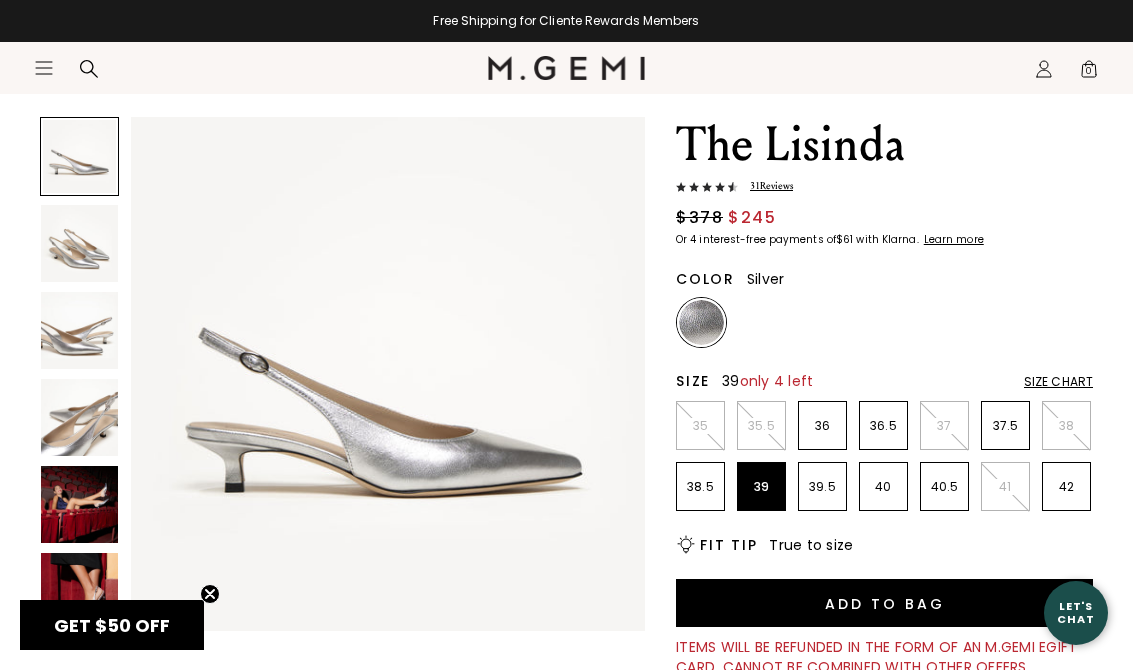 scroll, scrollTop: 0, scrollLeft: 0, axis: both 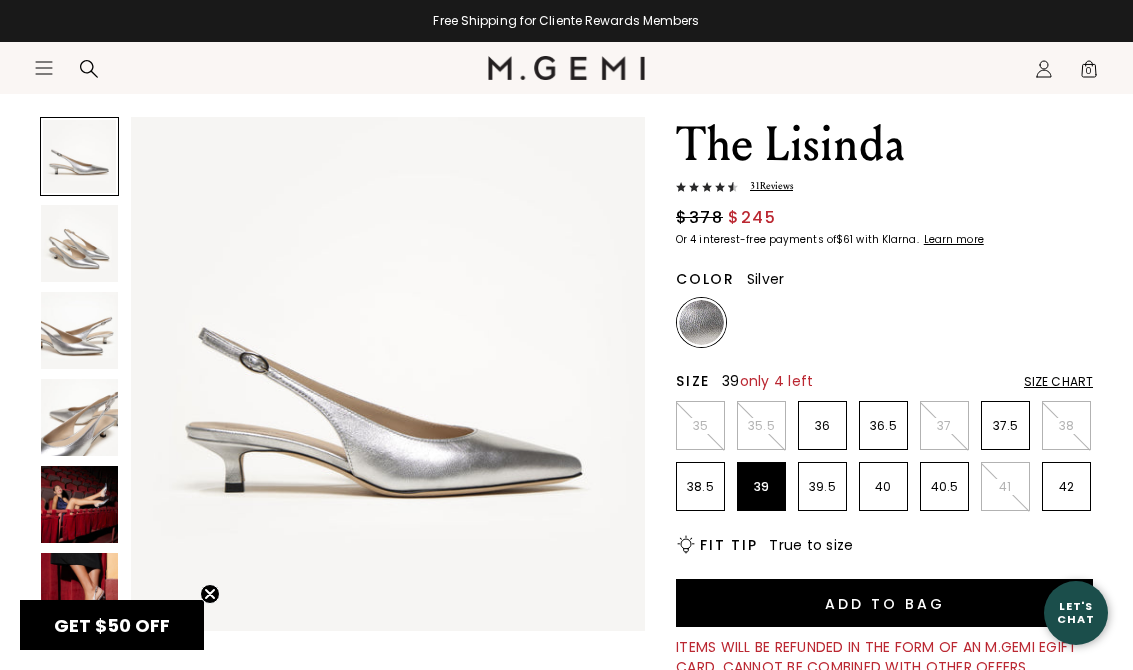 click on "38.5" at bounding box center (700, 486) 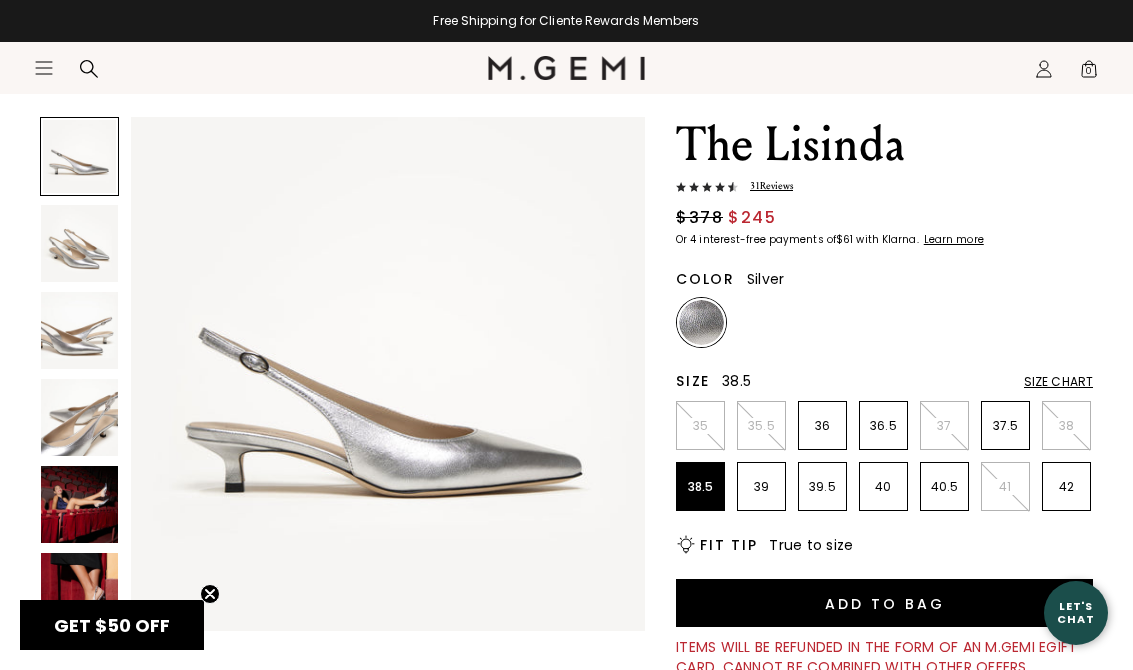 scroll, scrollTop: 0, scrollLeft: 0, axis: both 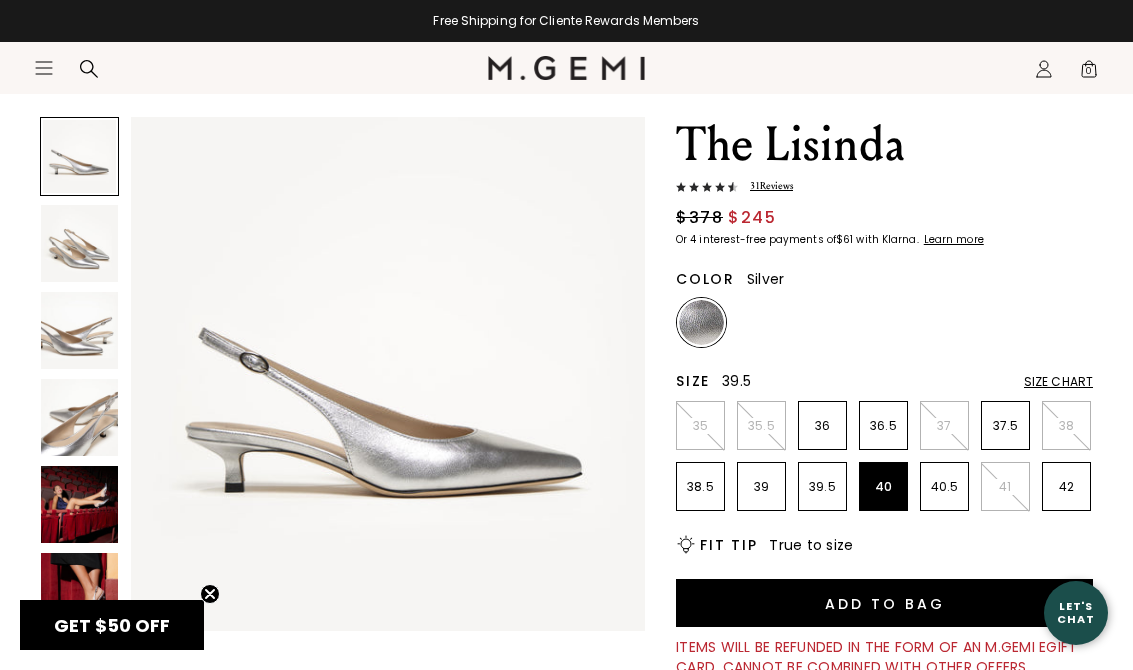 click on "40" at bounding box center [883, 486] 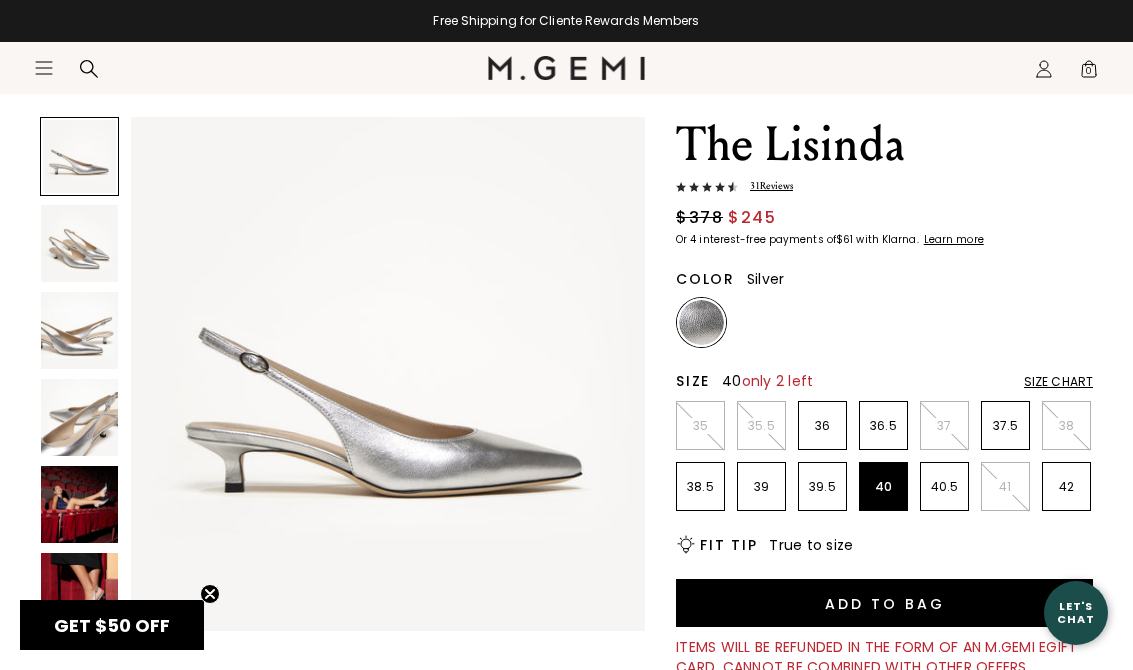 scroll, scrollTop: 0, scrollLeft: 0, axis: both 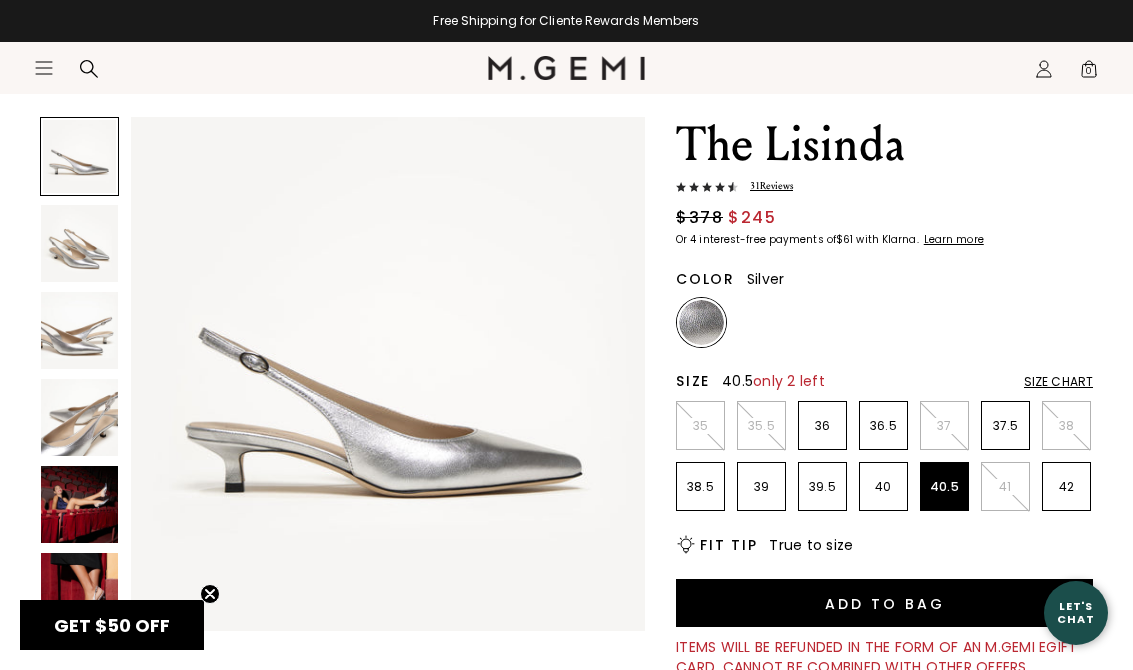 click on "40.5" at bounding box center [944, 486] 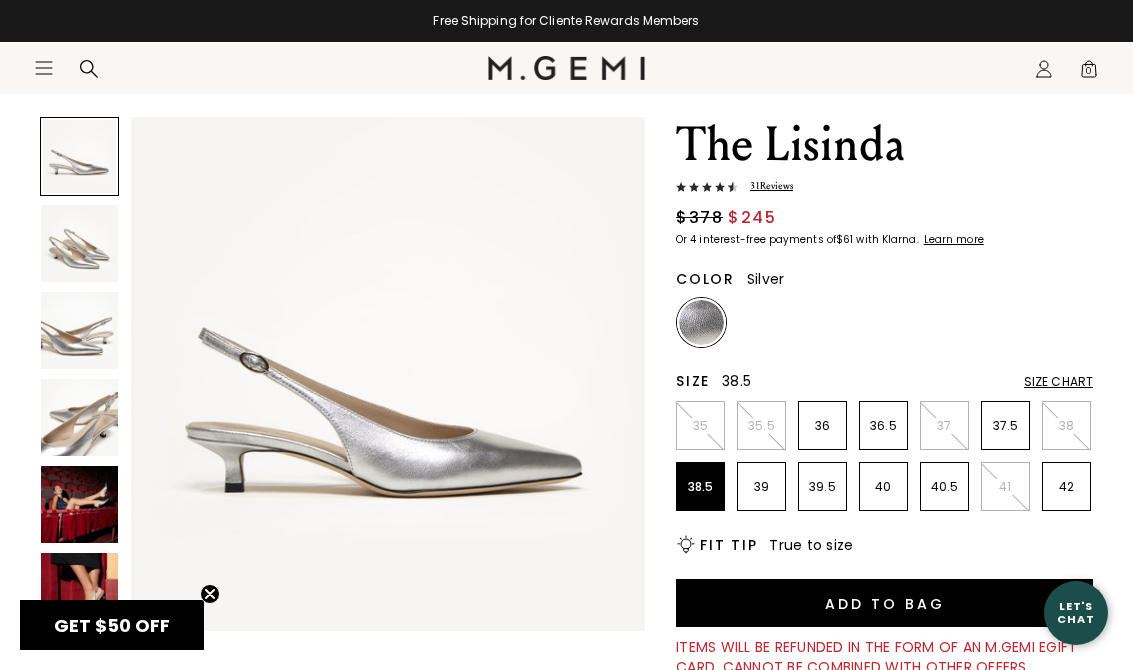 click on "38.5" at bounding box center [700, 486] 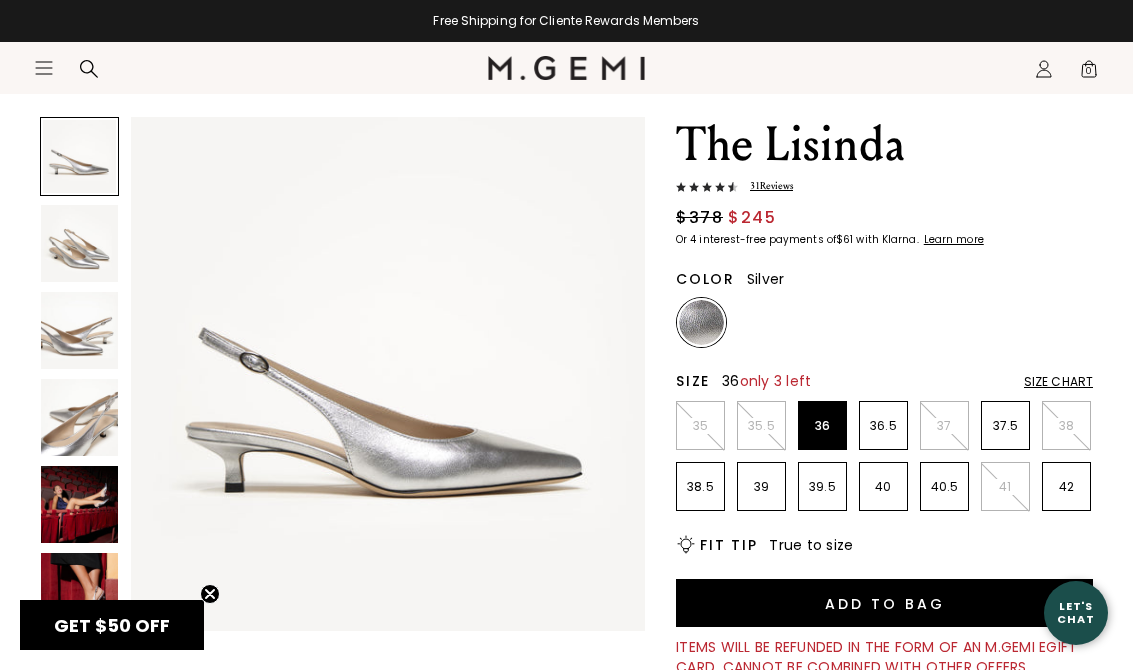 click on "36" at bounding box center (822, 425) 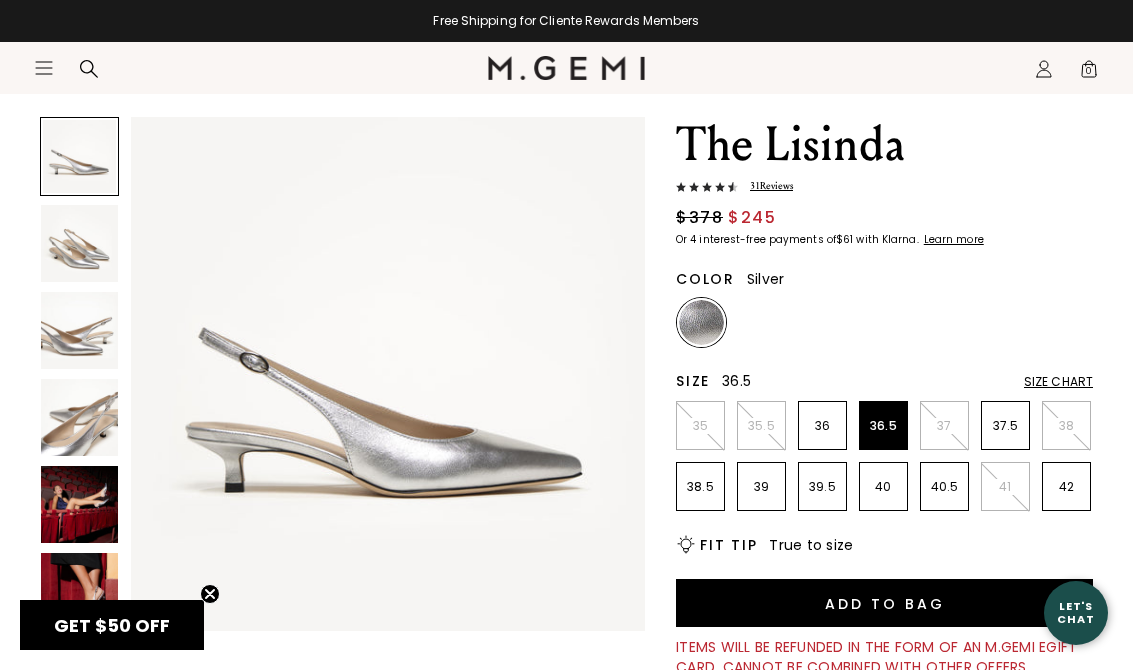 click on "36.5" at bounding box center [883, 425] 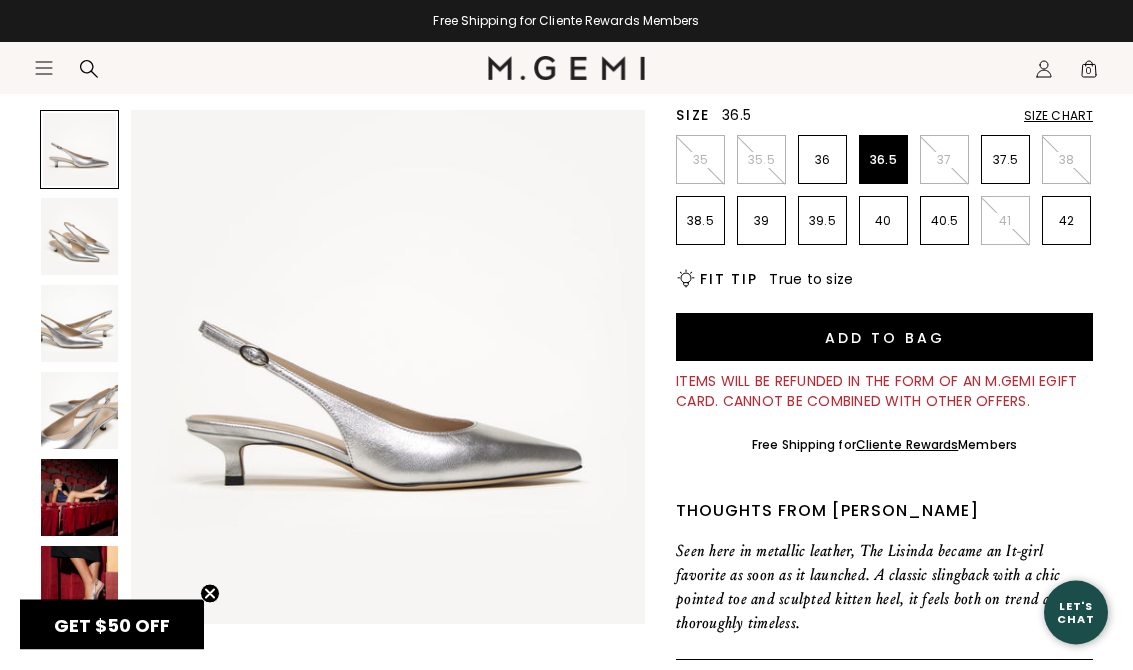 scroll, scrollTop: 556, scrollLeft: 0, axis: vertical 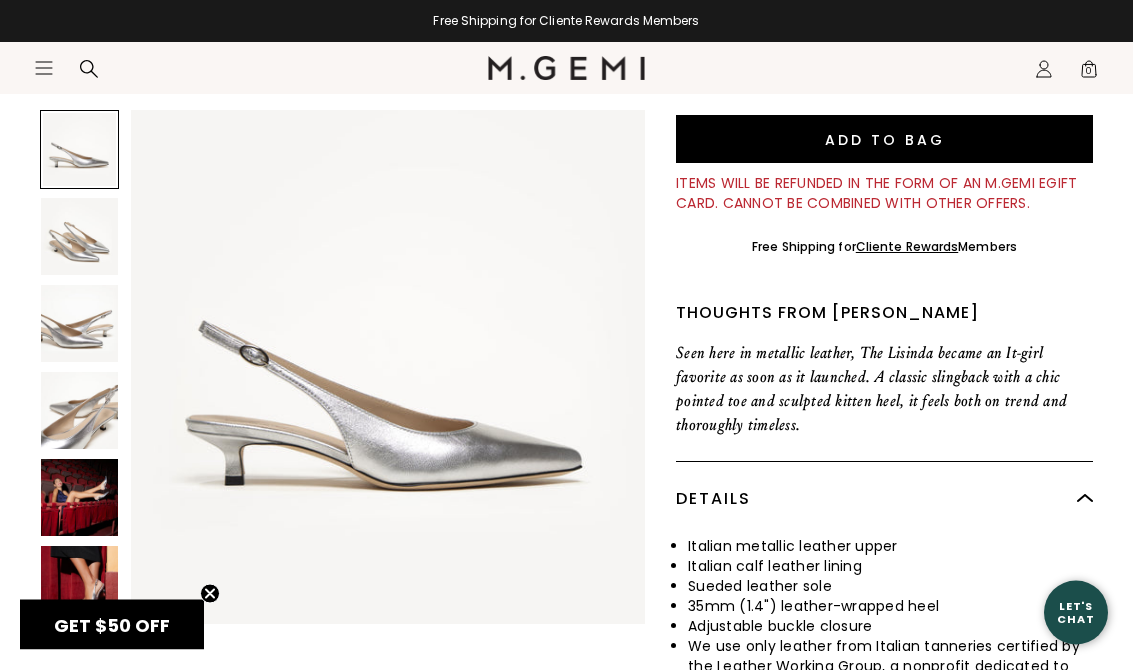 click at bounding box center [79, 584] 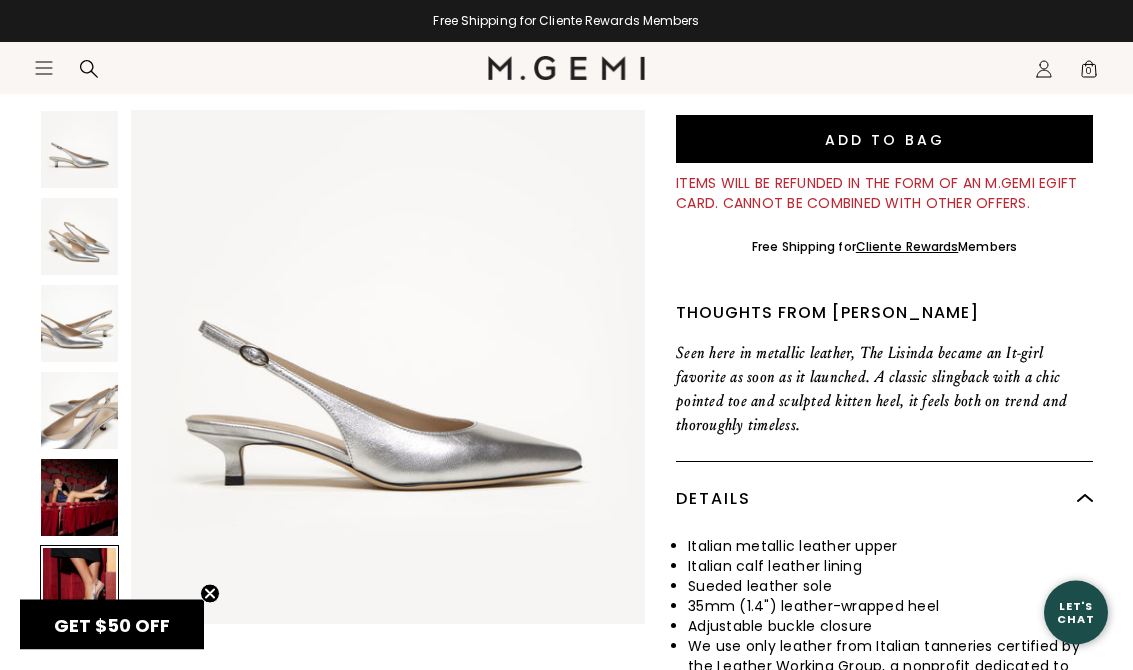 scroll, scrollTop: 557, scrollLeft: 0, axis: vertical 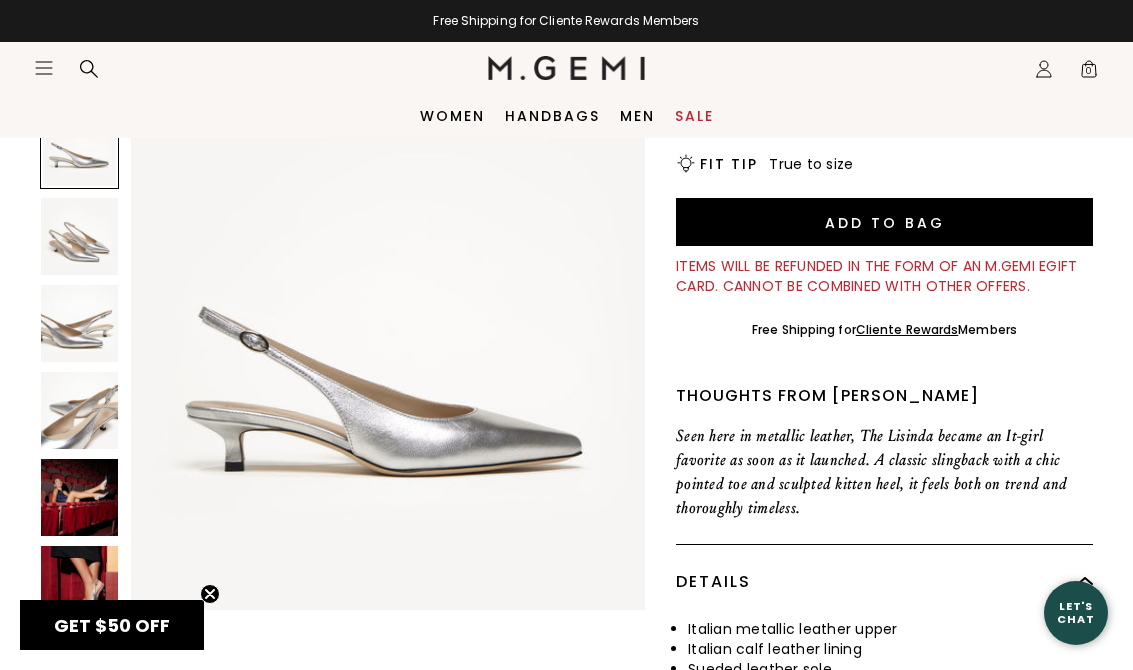click on "Cliente Rewards" at bounding box center (907, 329) 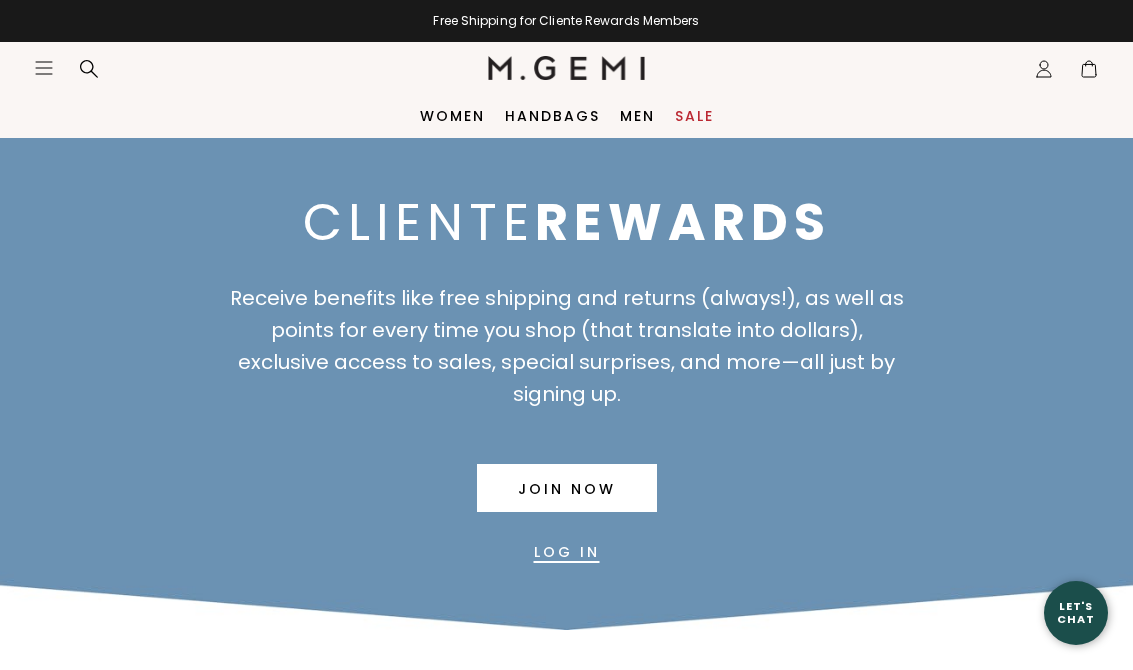scroll, scrollTop: 0, scrollLeft: 0, axis: both 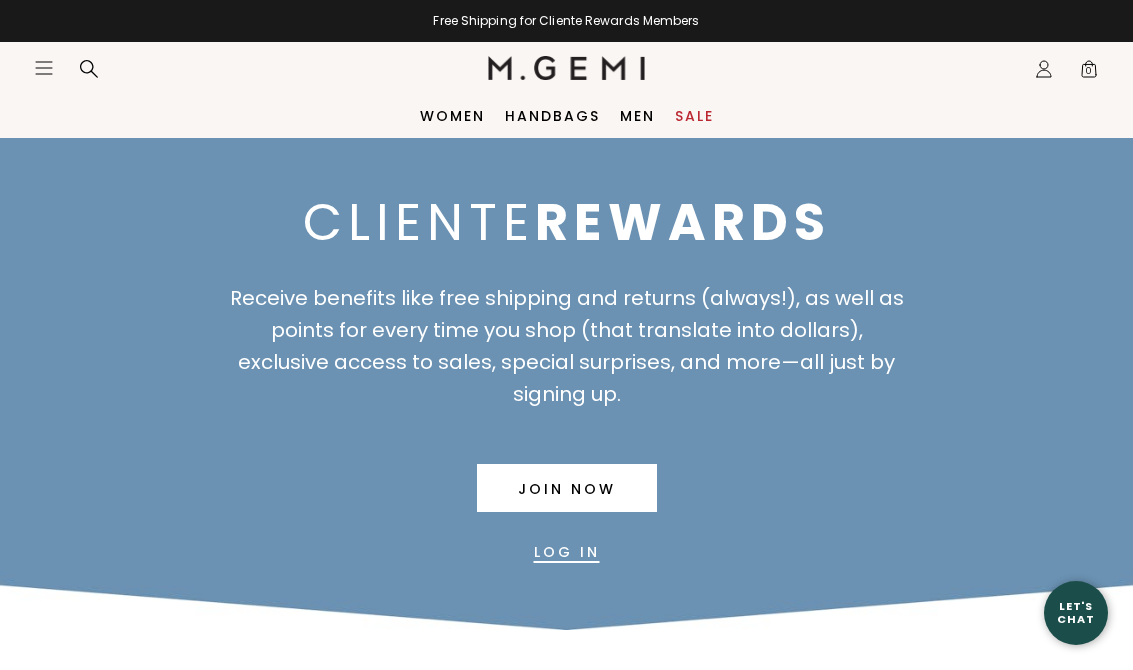 click on "Join Now" at bounding box center [567, 488] 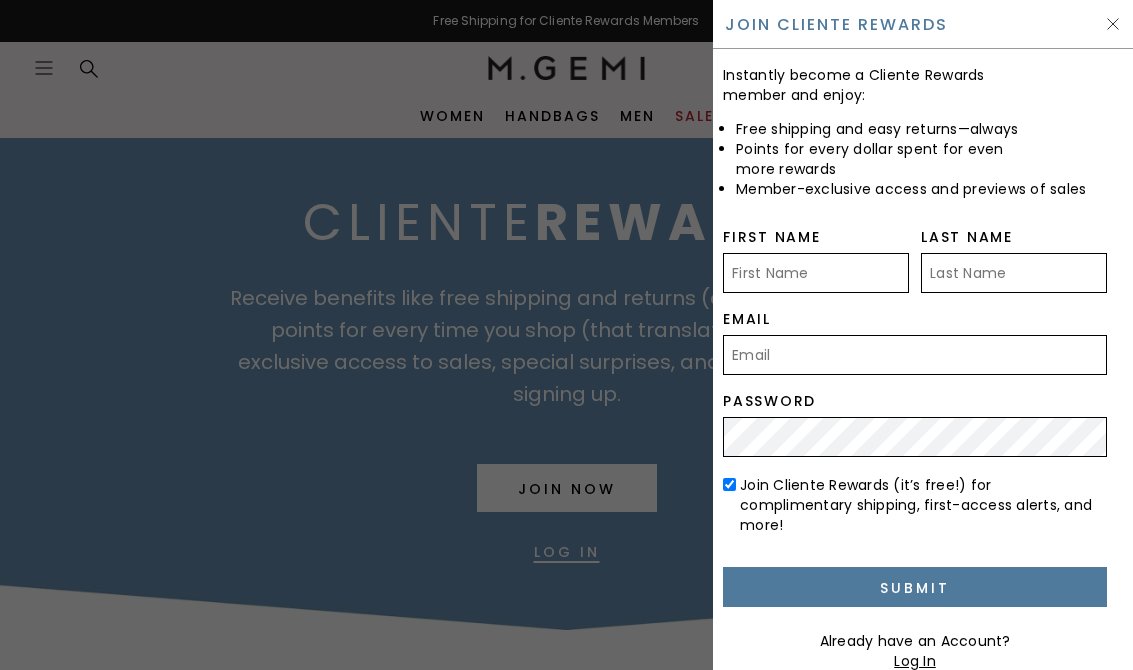 click on "First Name" at bounding box center [816, 273] 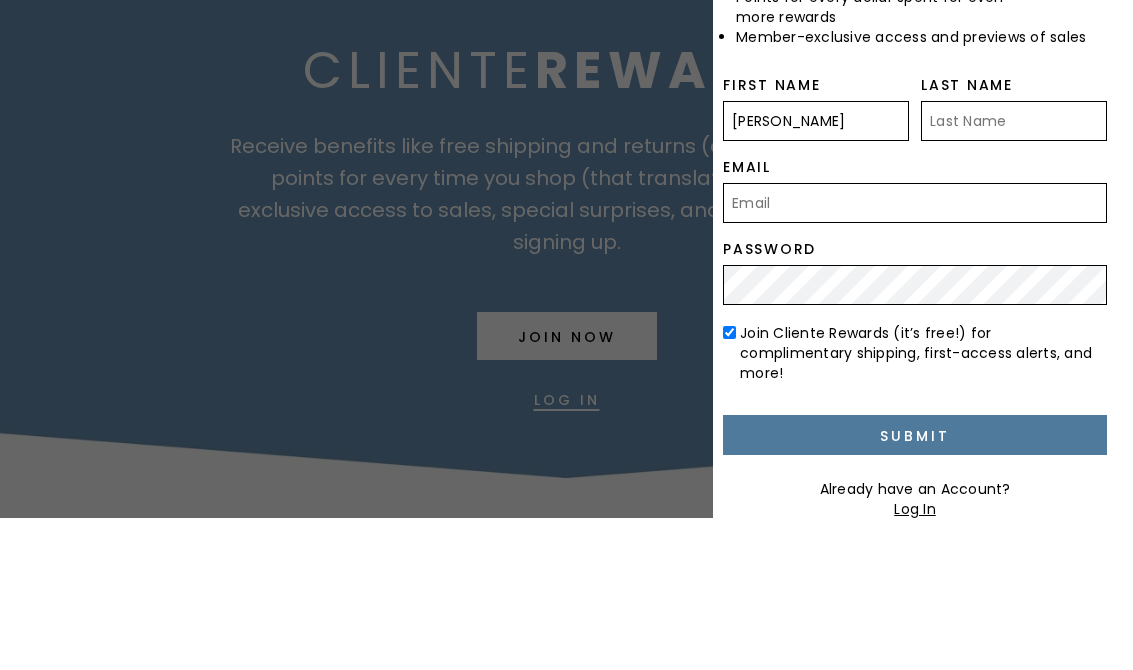 type on "[PERSON_NAME]" 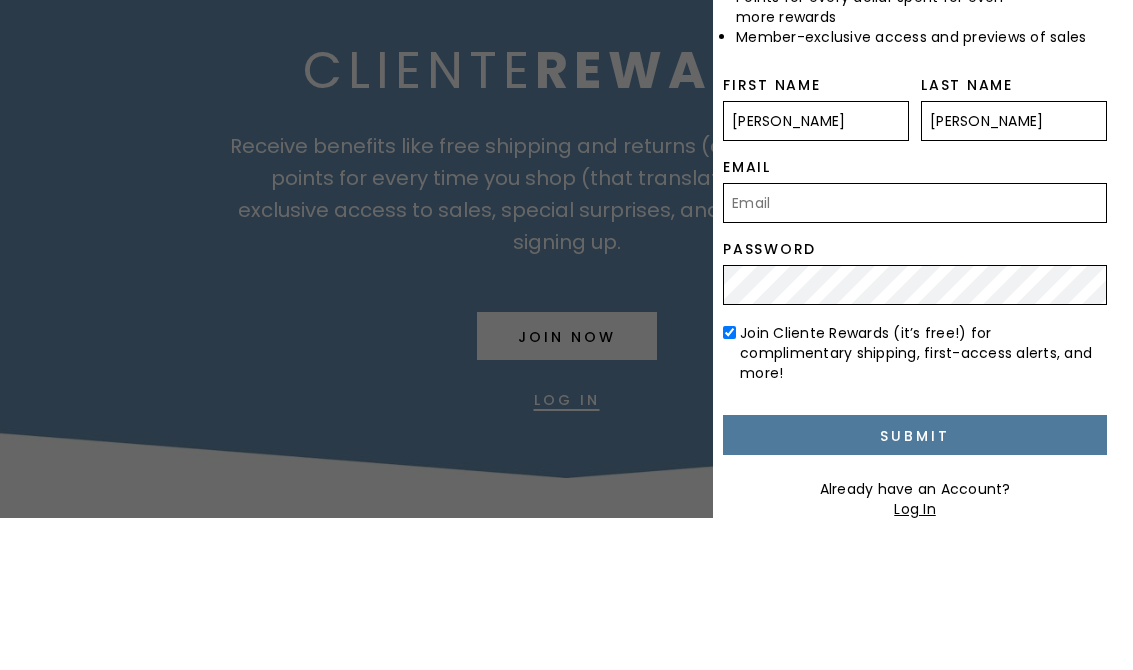type on "[PERSON_NAME]" 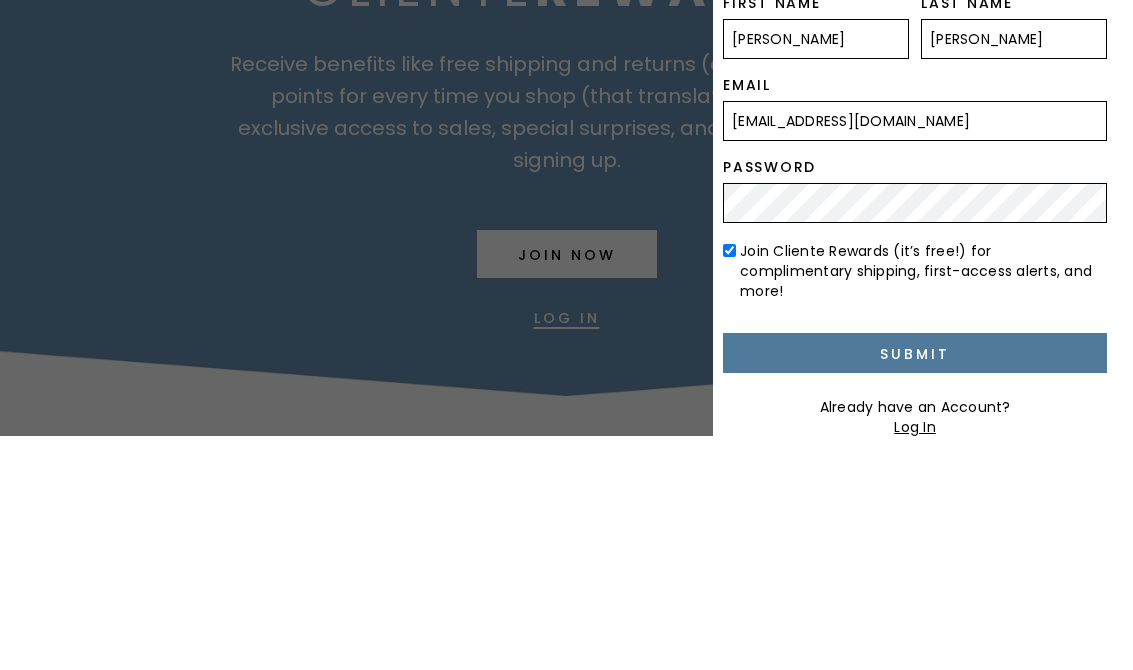 type on "bgut801@aol.com" 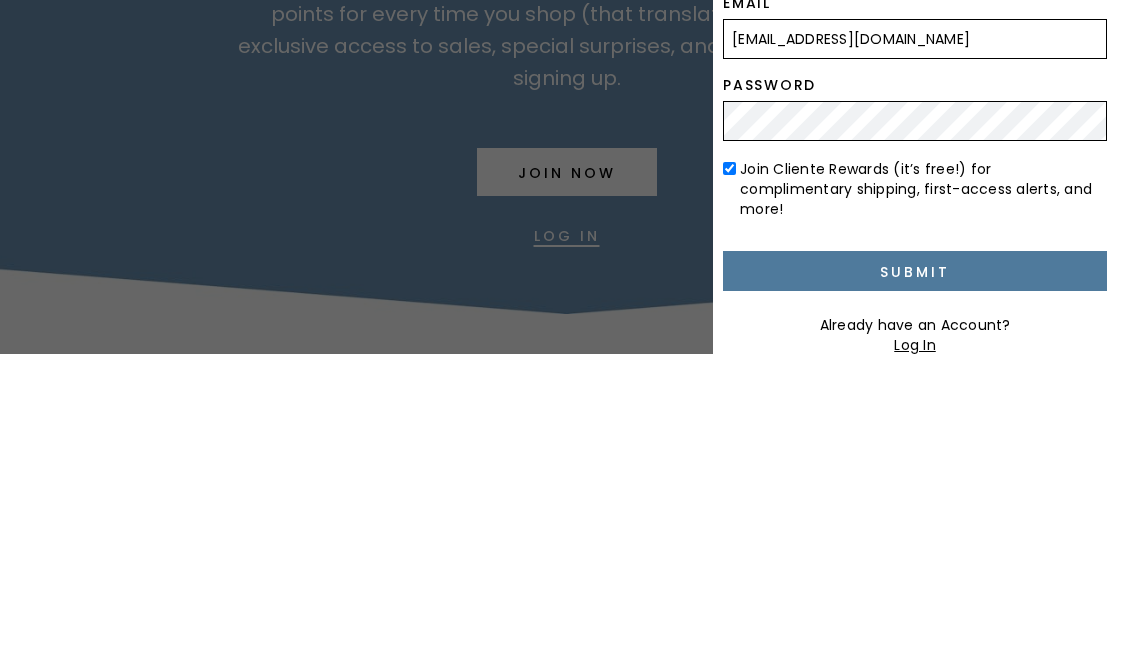 click on "Submit" at bounding box center (915, 587) 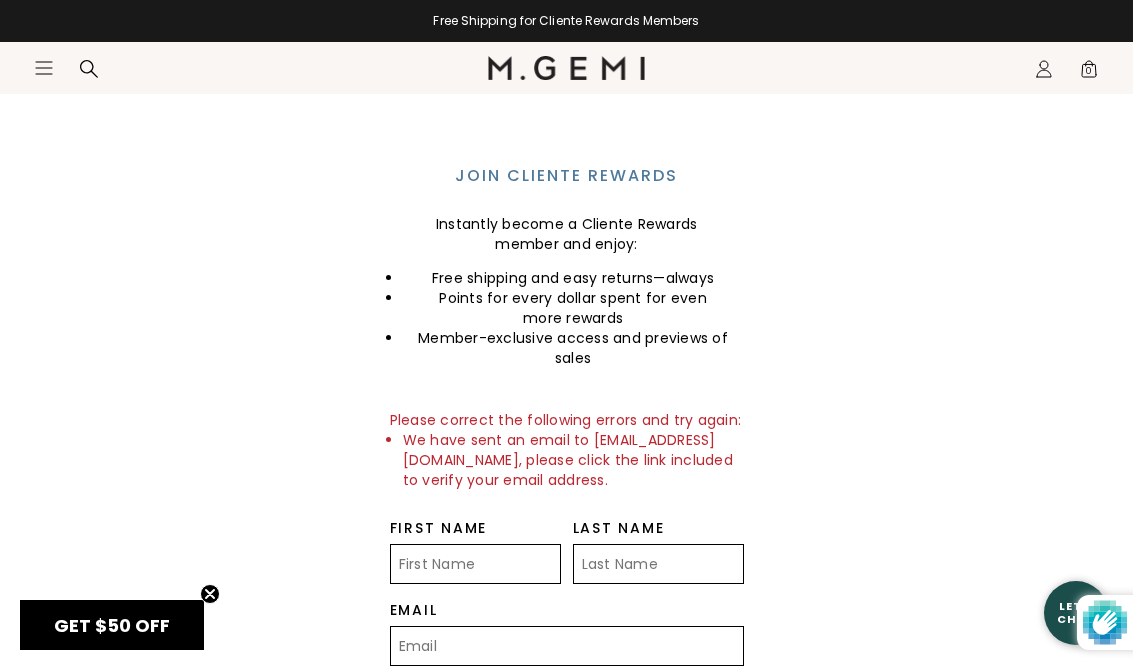 scroll, scrollTop: 48, scrollLeft: 0, axis: vertical 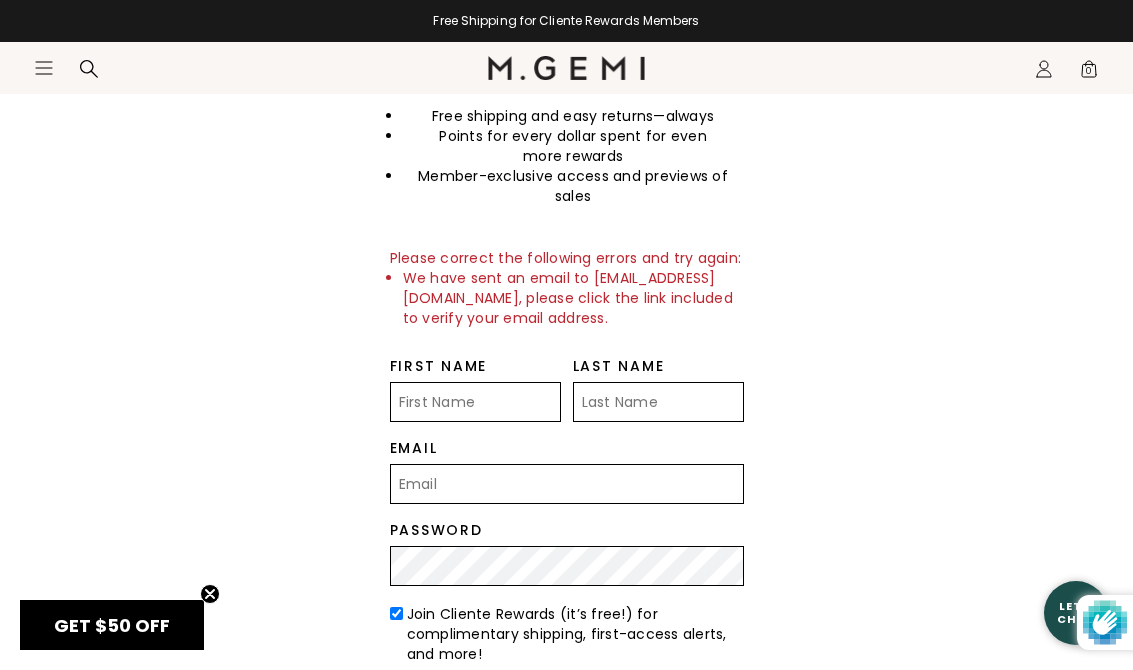 click on "First Name" at bounding box center [475, 402] 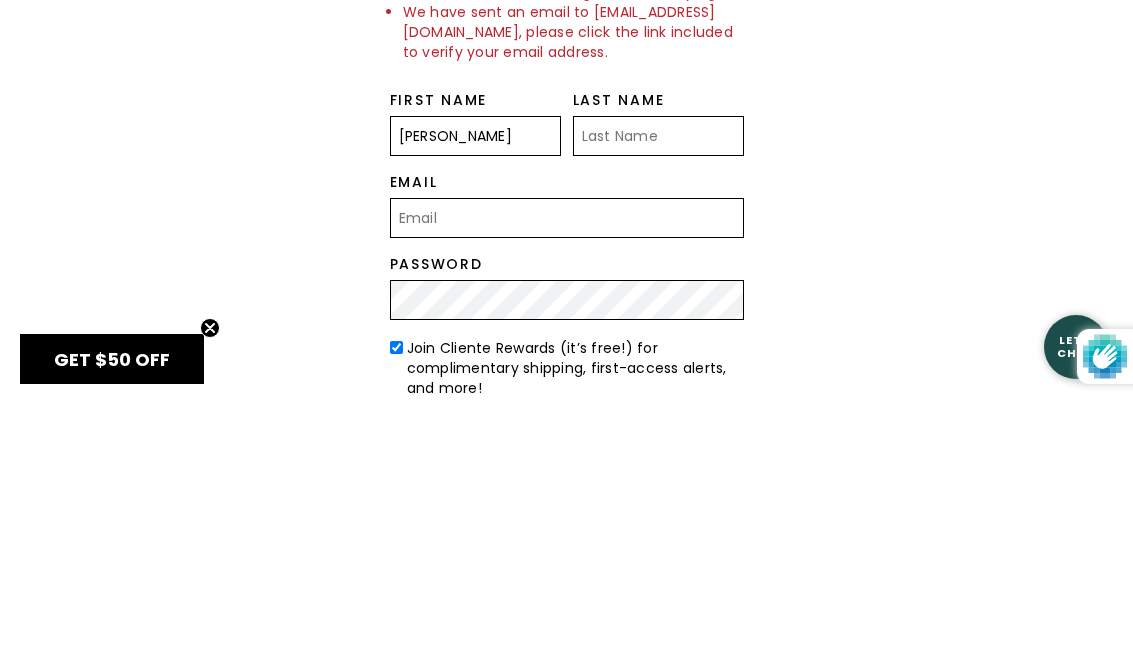 type on "[PERSON_NAME]" 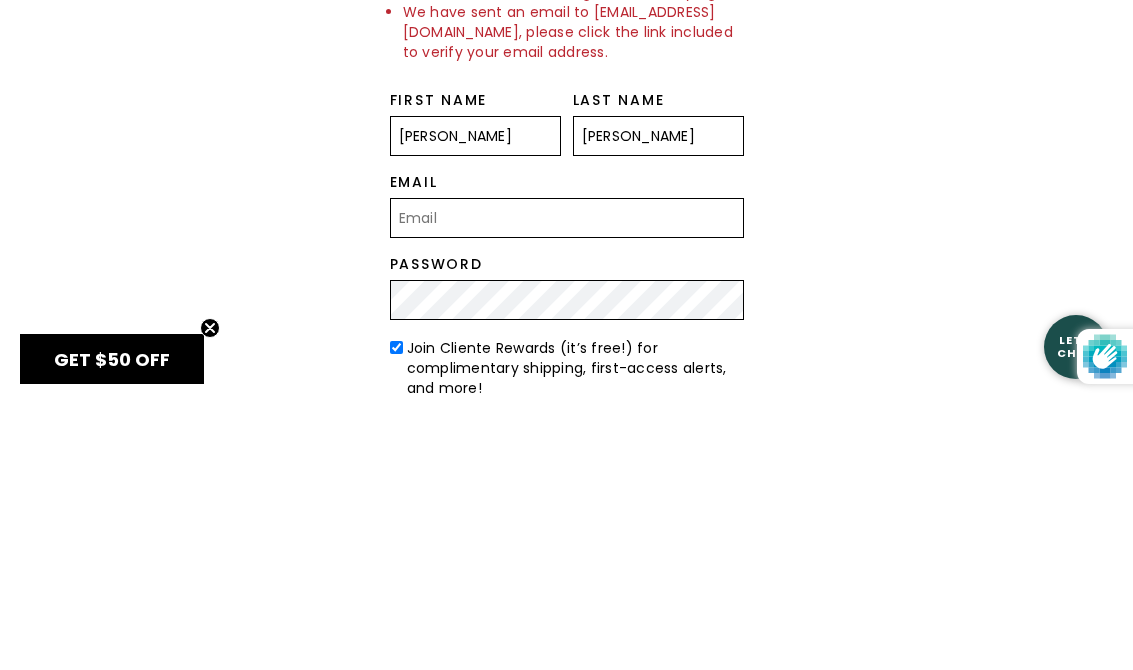 type on "Gutmann" 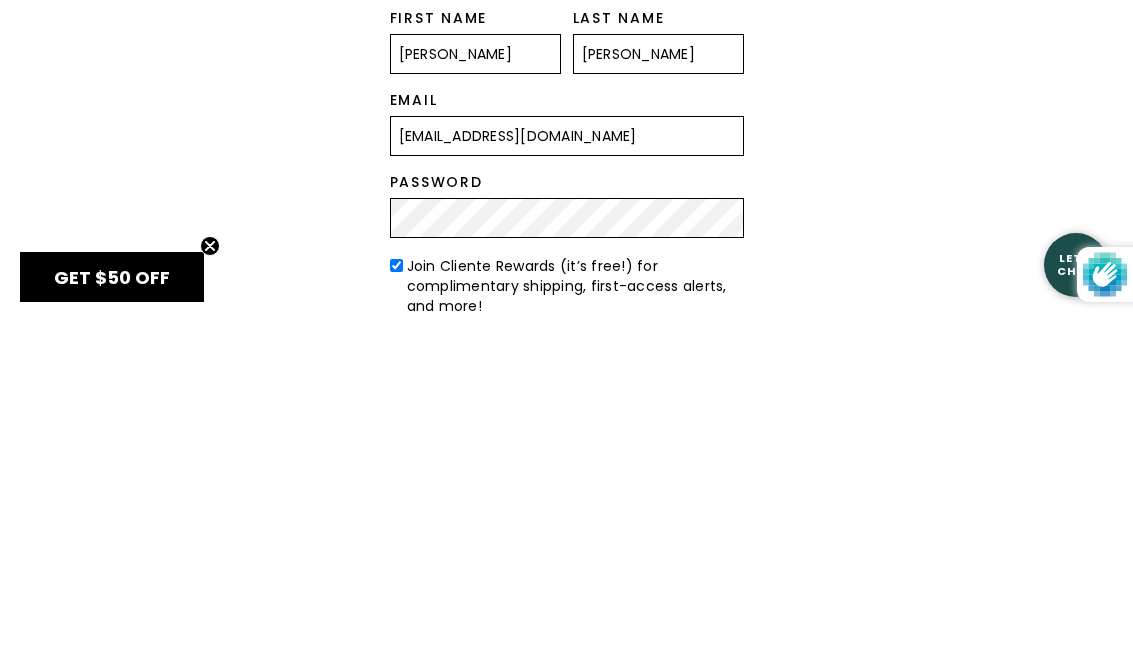 type on "bgut801@aol.com" 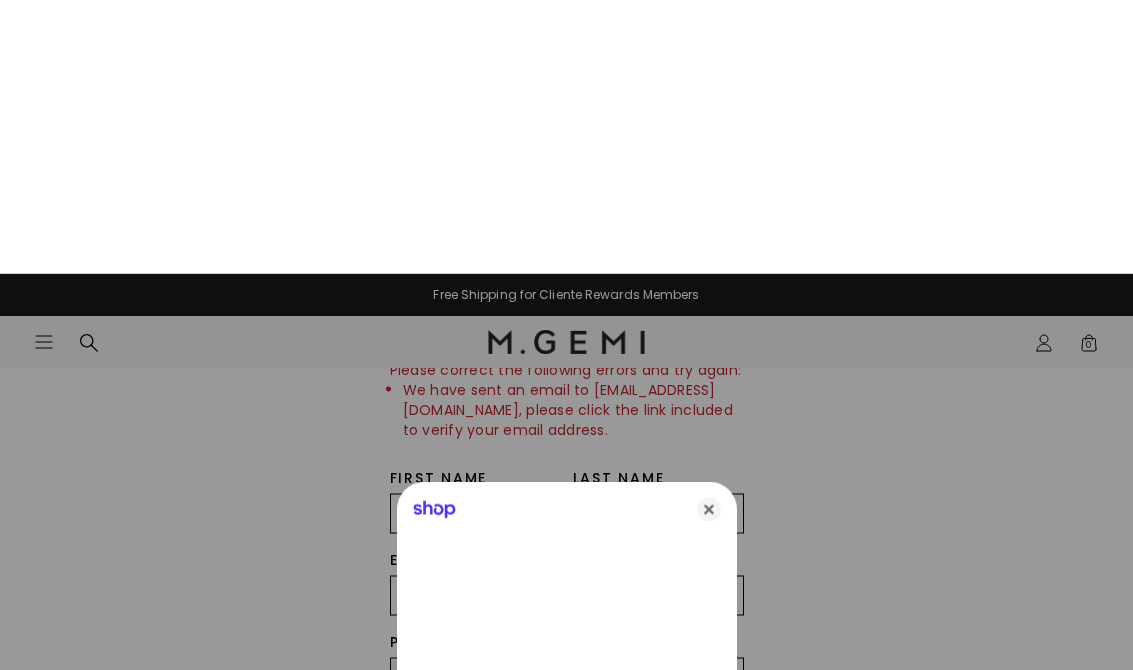 scroll, scrollTop: 325, scrollLeft: 0, axis: vertical 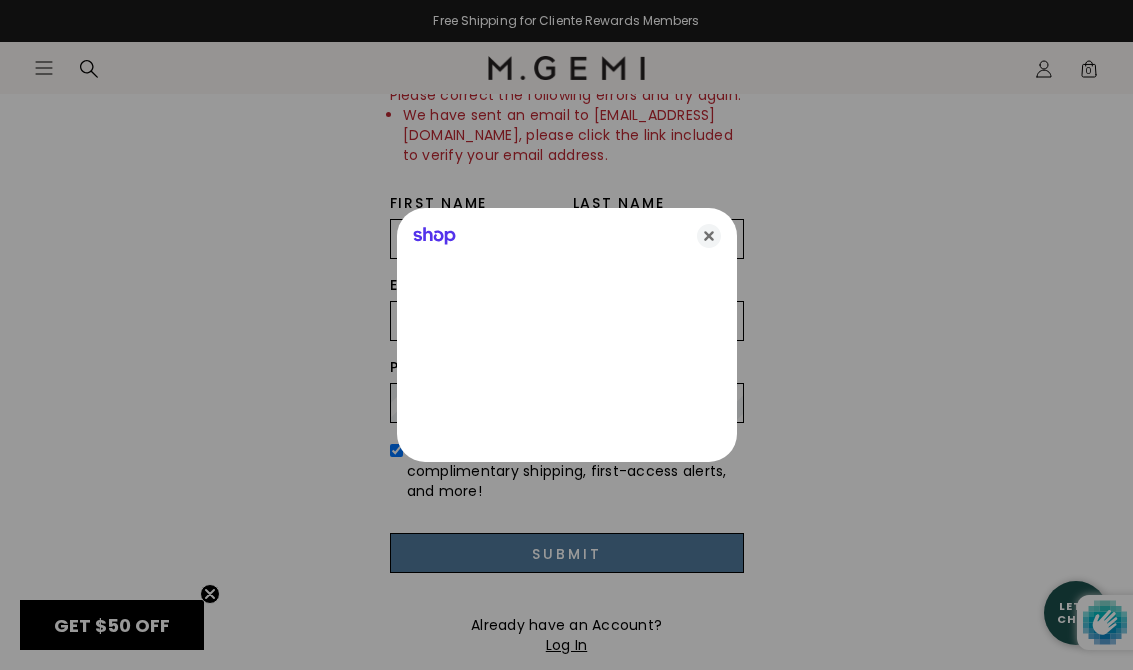 click 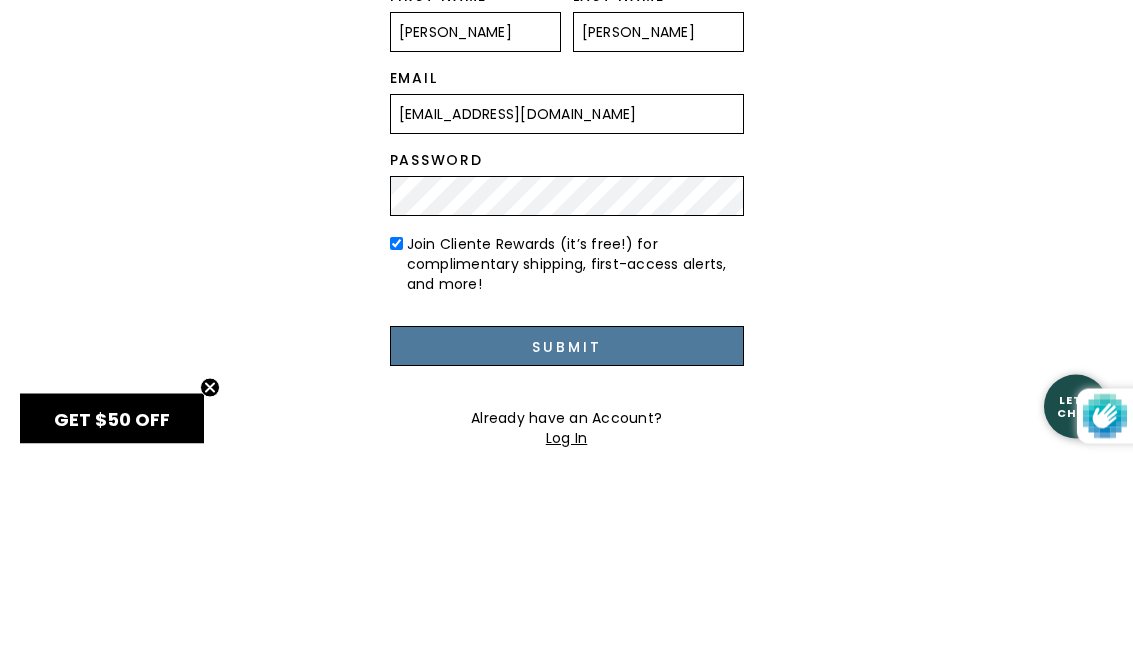 scroll, scrollTop: 532, scrollLeft: 0, axis: vertical 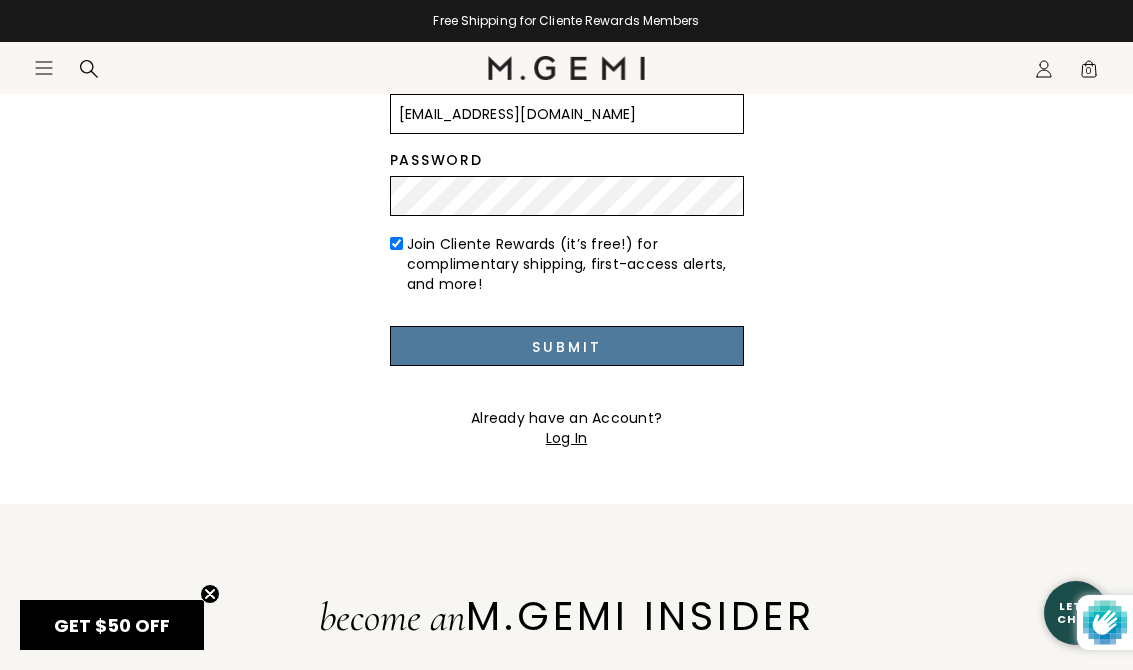 click on "become an  M.GEMI INSIDER → Submit" at bounding box center (566, 640) 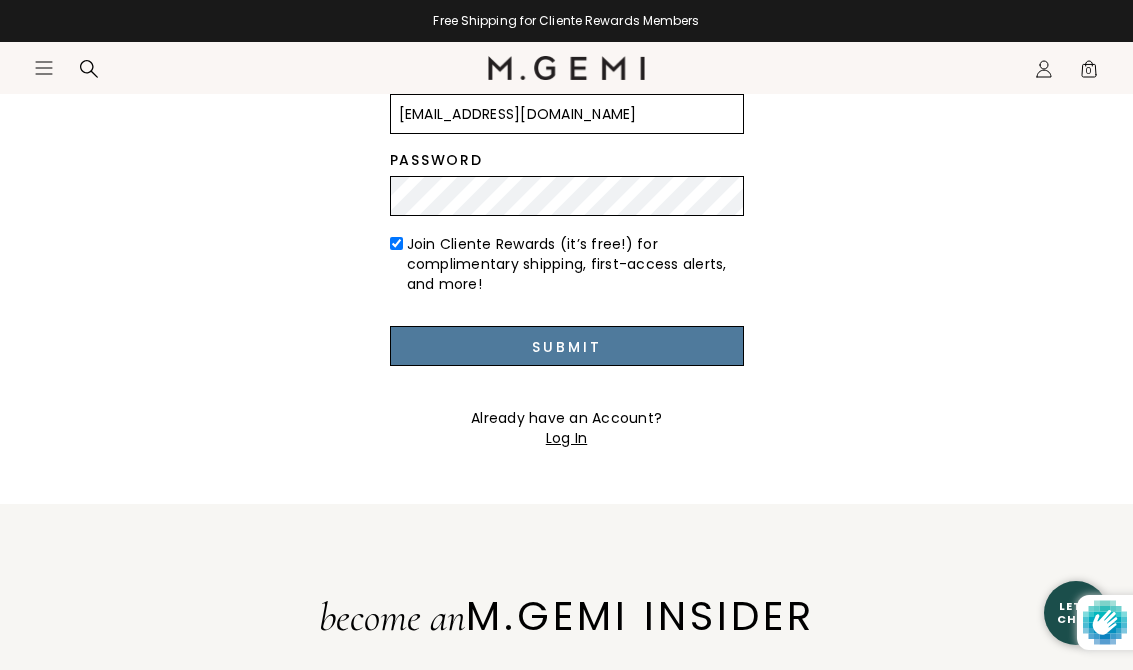 scroll, scrollTop: 531, scrollLeft: 0, axis: vertical 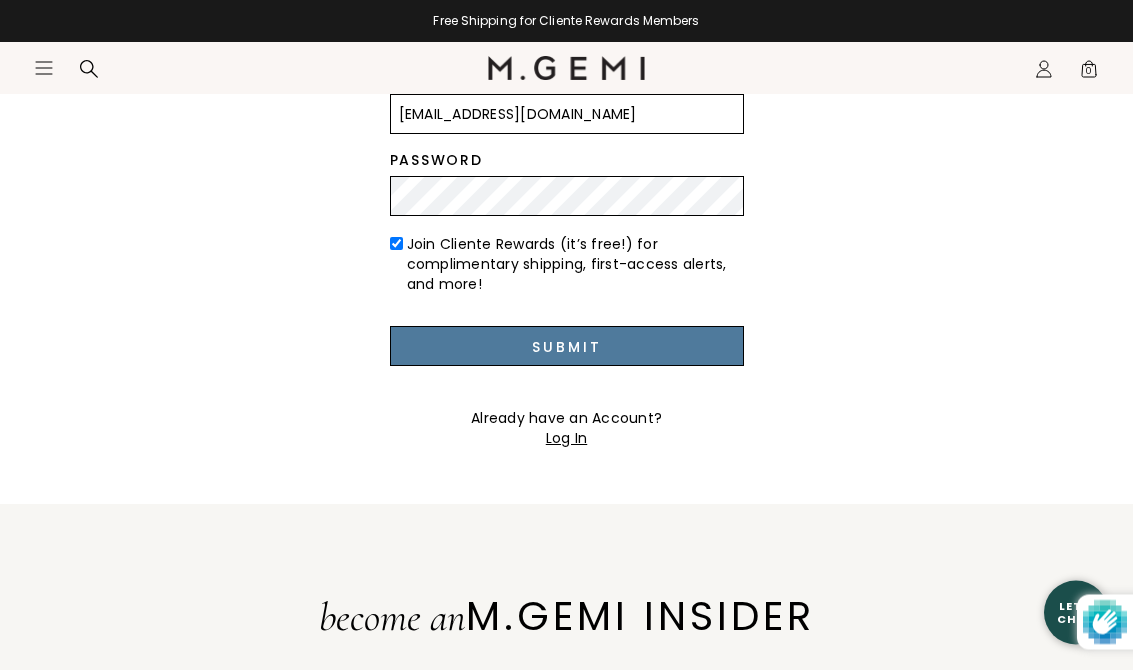 click on "Submit" at bounding box center [567, 347] 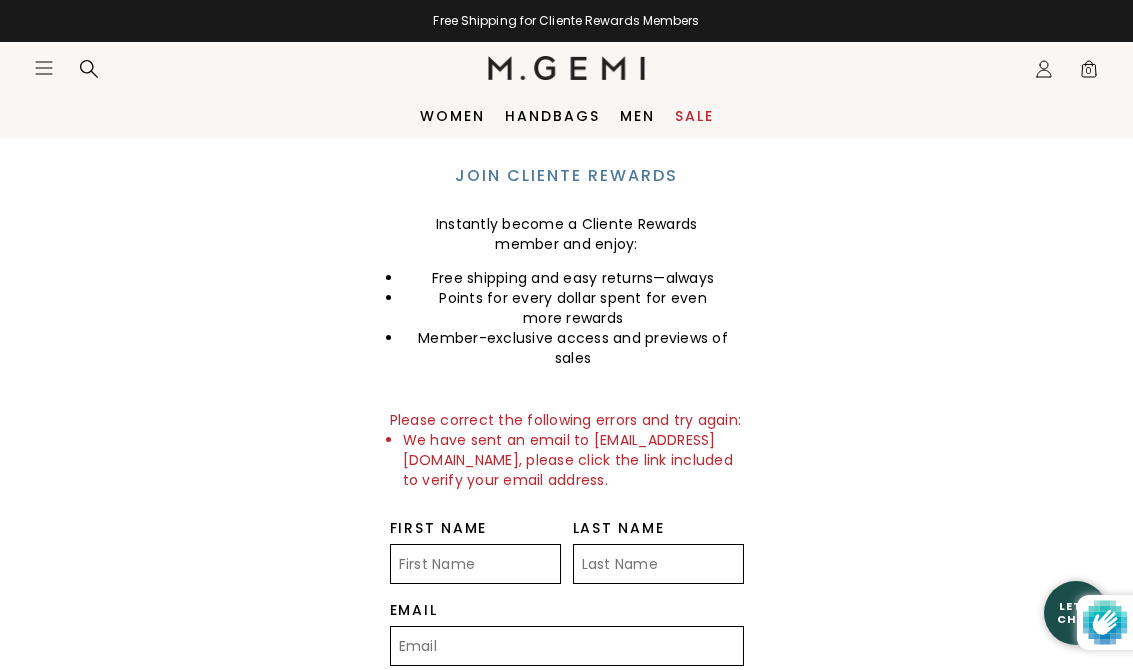 scroll, scrollTop: 0, scrollLeft: 0, axis: both 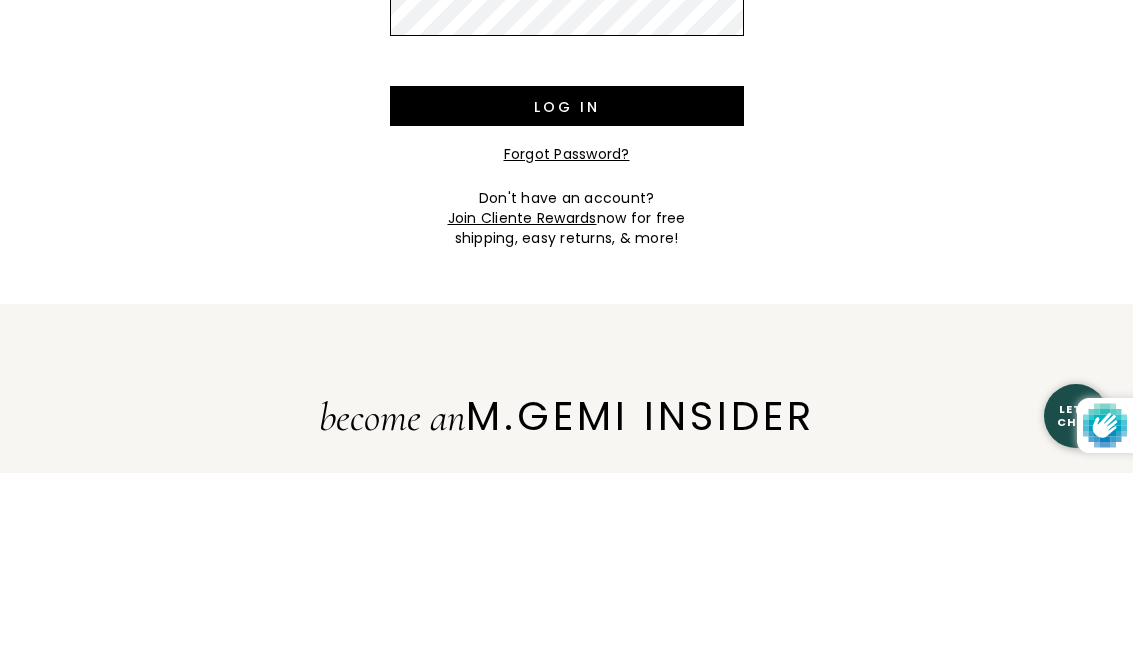 type on "[EMAIL_ADDRESS][DOMAIN_NAME]" 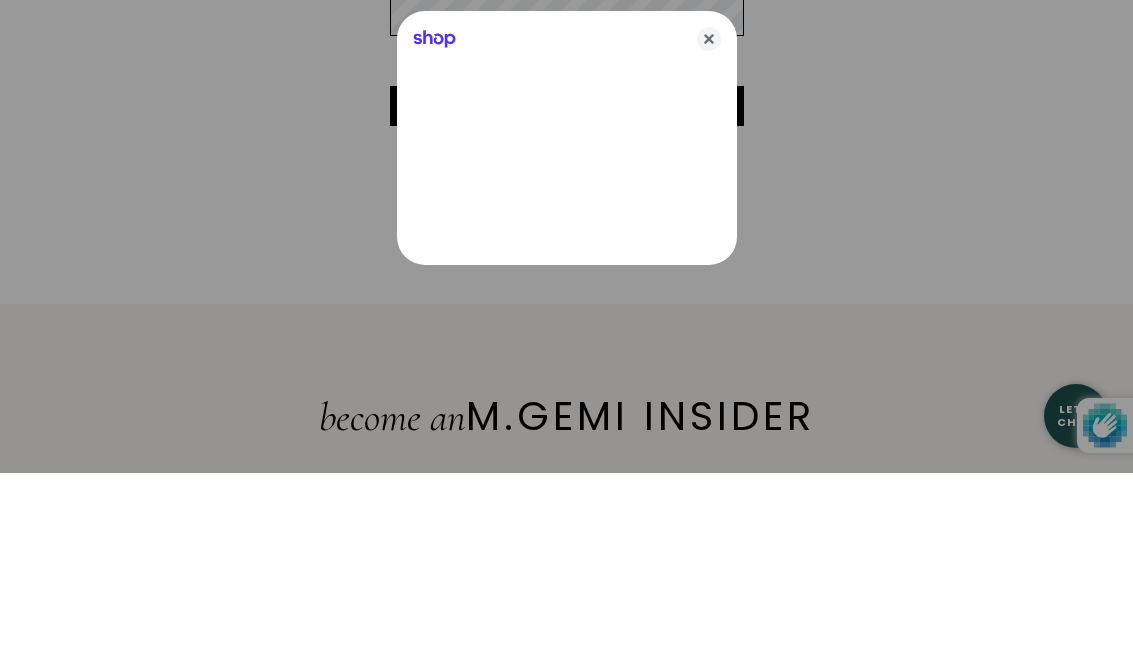 scroll, scrollTop: 197, scrollLeft: 0, axis: vertical 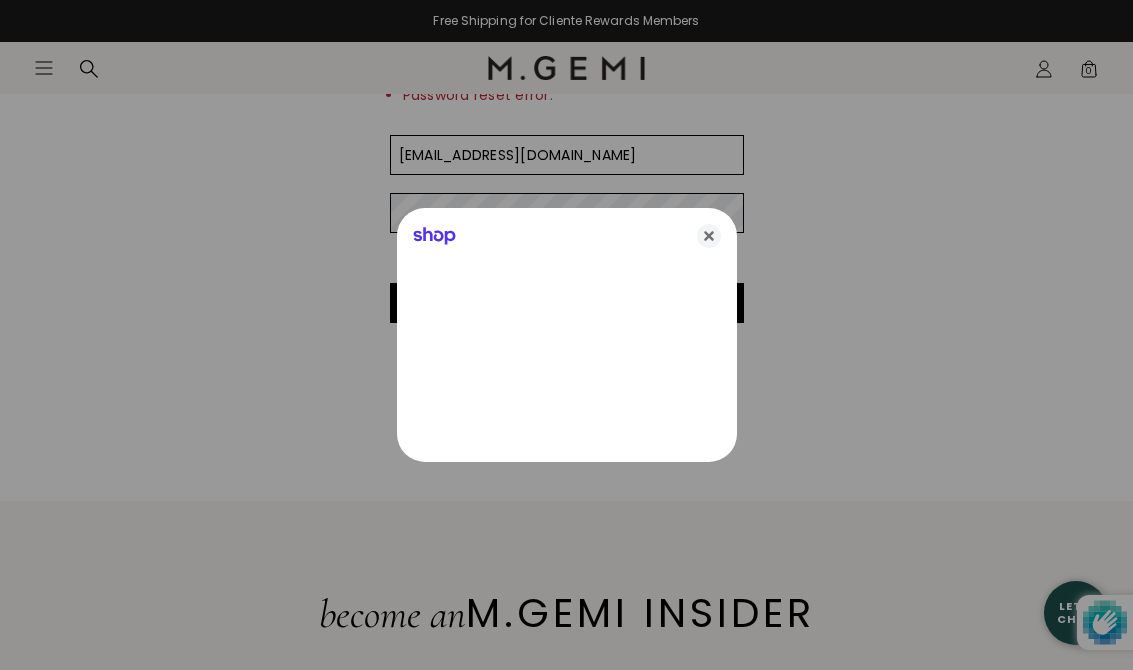 click 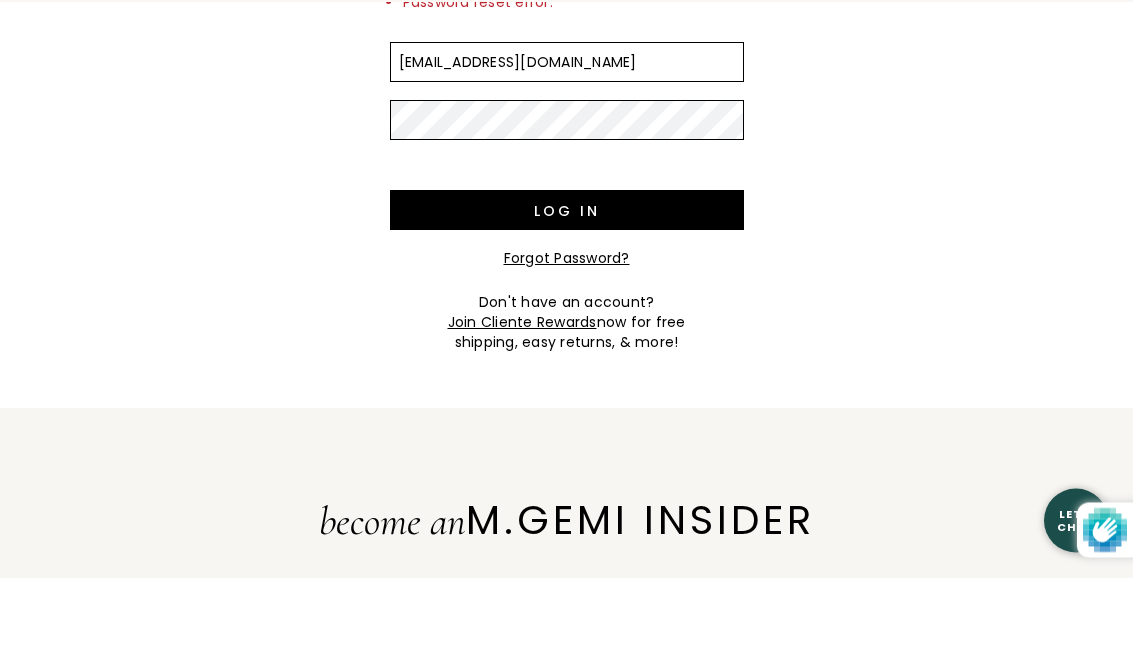click on "Log in" at bounding box center [567, 303] 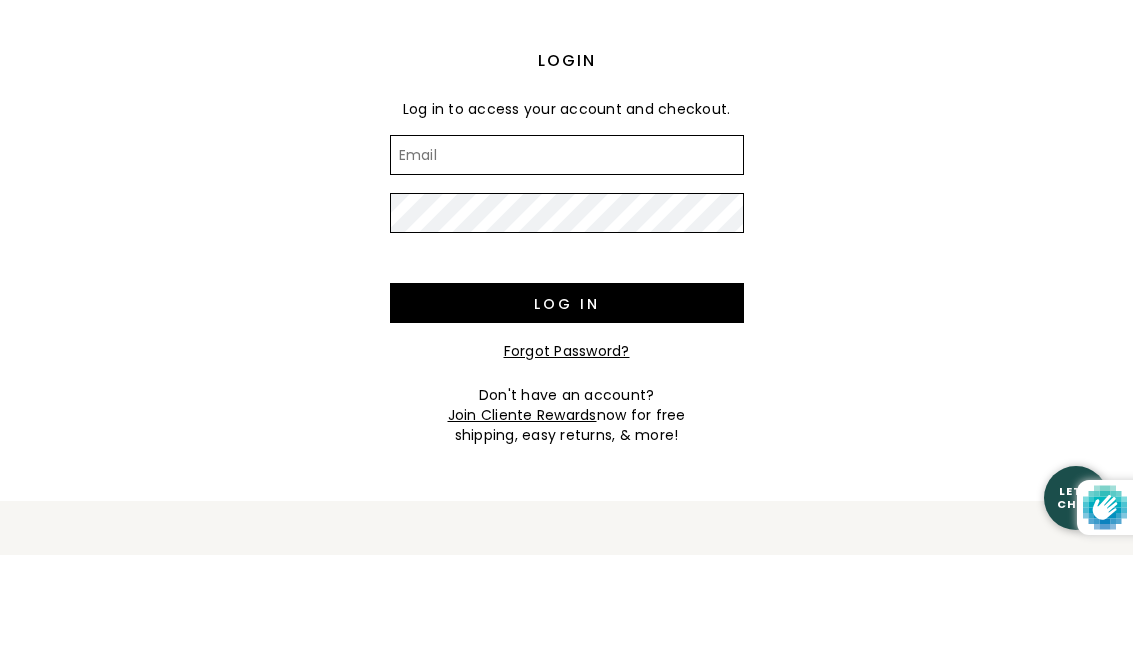 scroll, scrollTop: 115, scrollLeft: 0, axis: vertical 